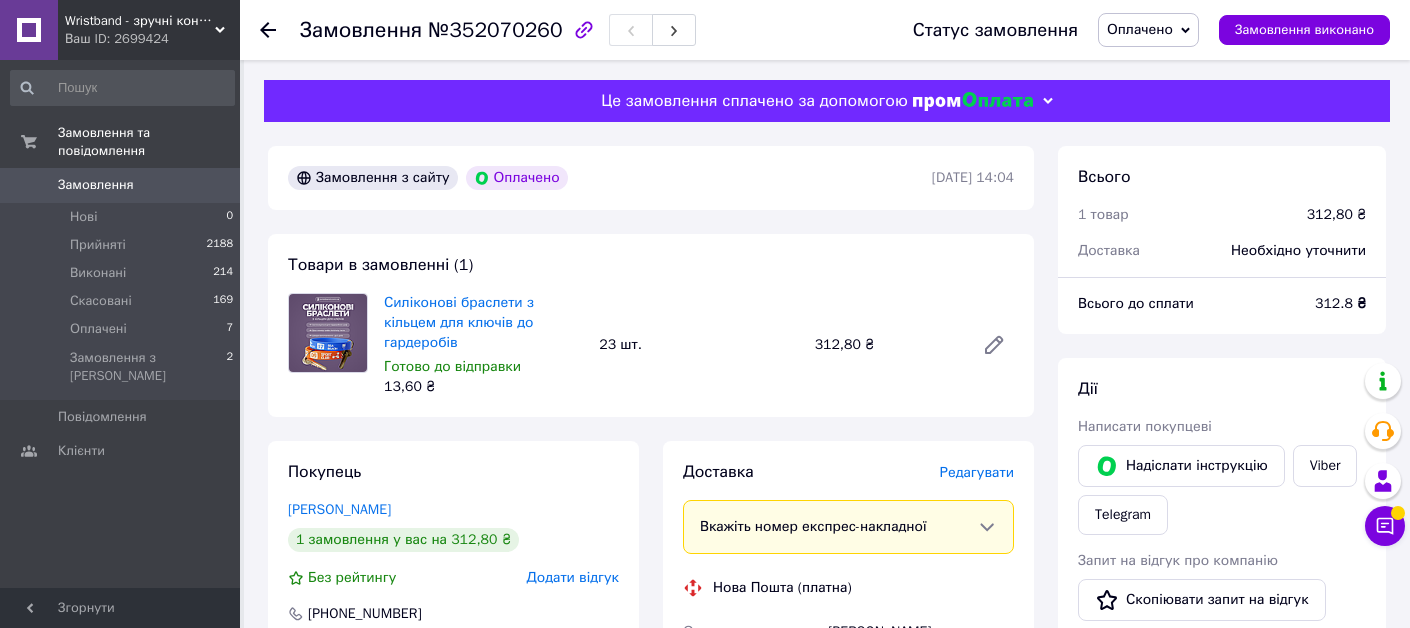 scroll, scrollTop: 222, scrollLeft: 0, axis: vertical 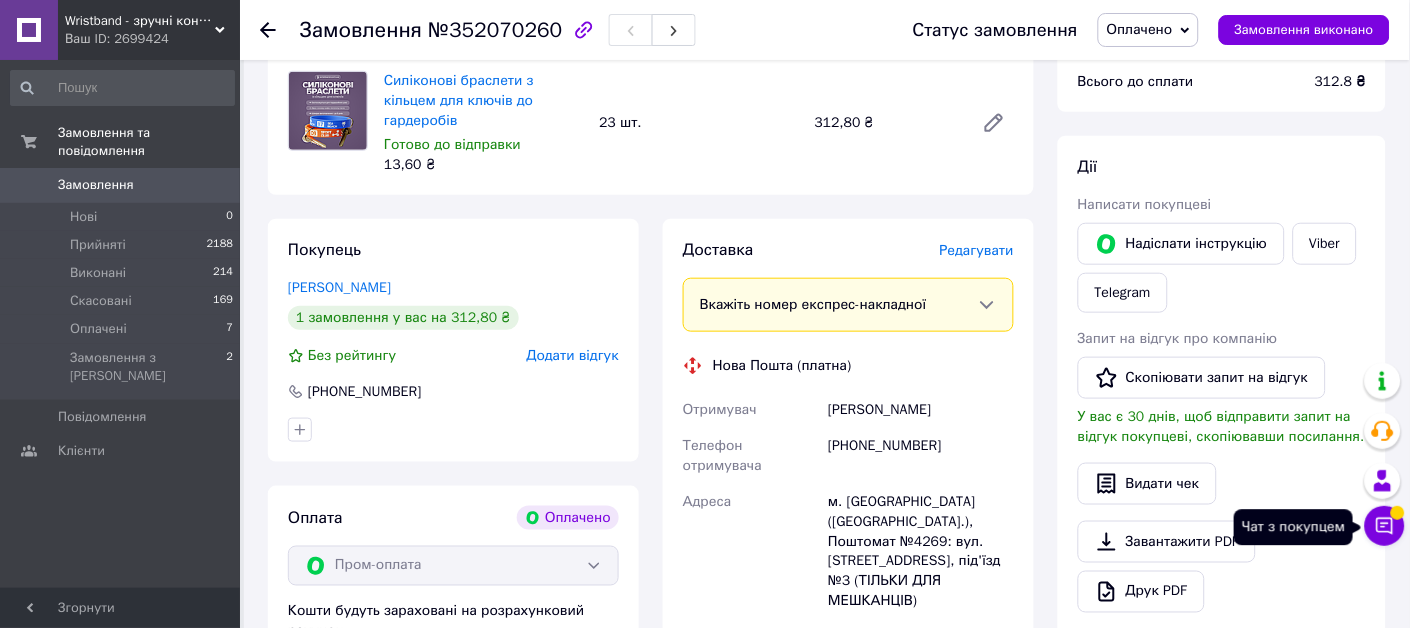 click on "Чат з покупцем" at bounding box center (1385, 526) 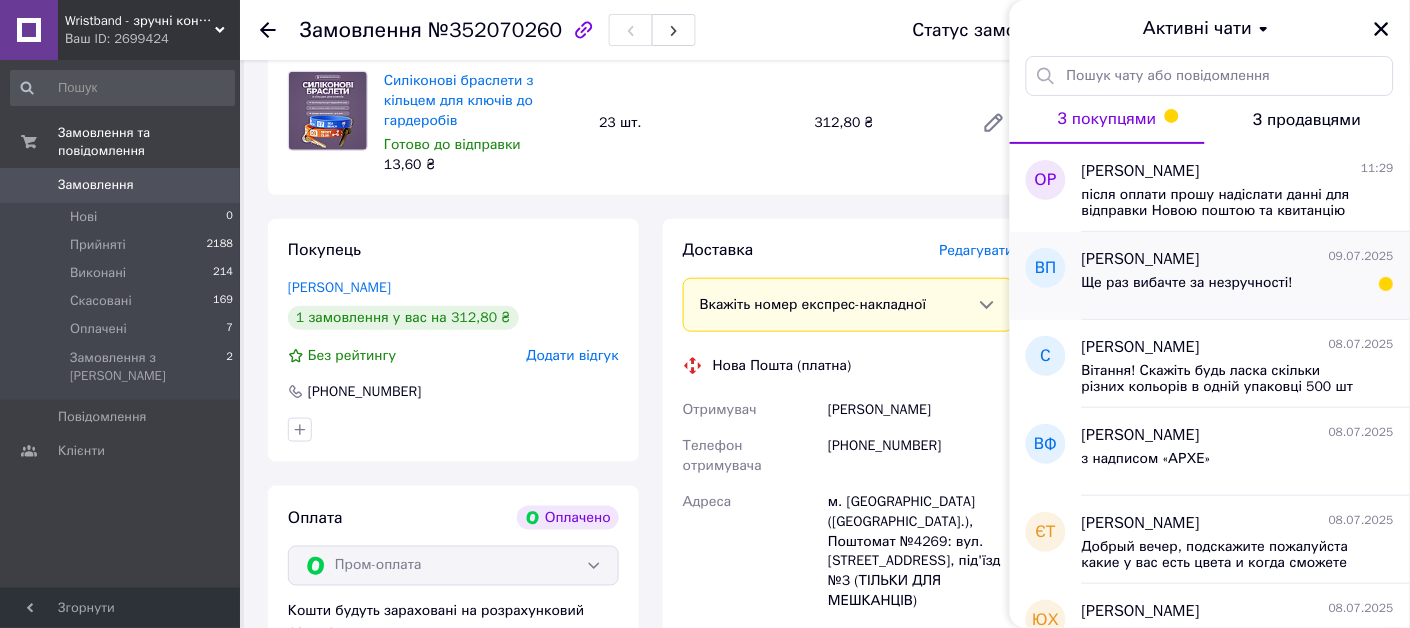 click on "Ще раз вибачте за незручності!" at bounding box center (1187, 283) 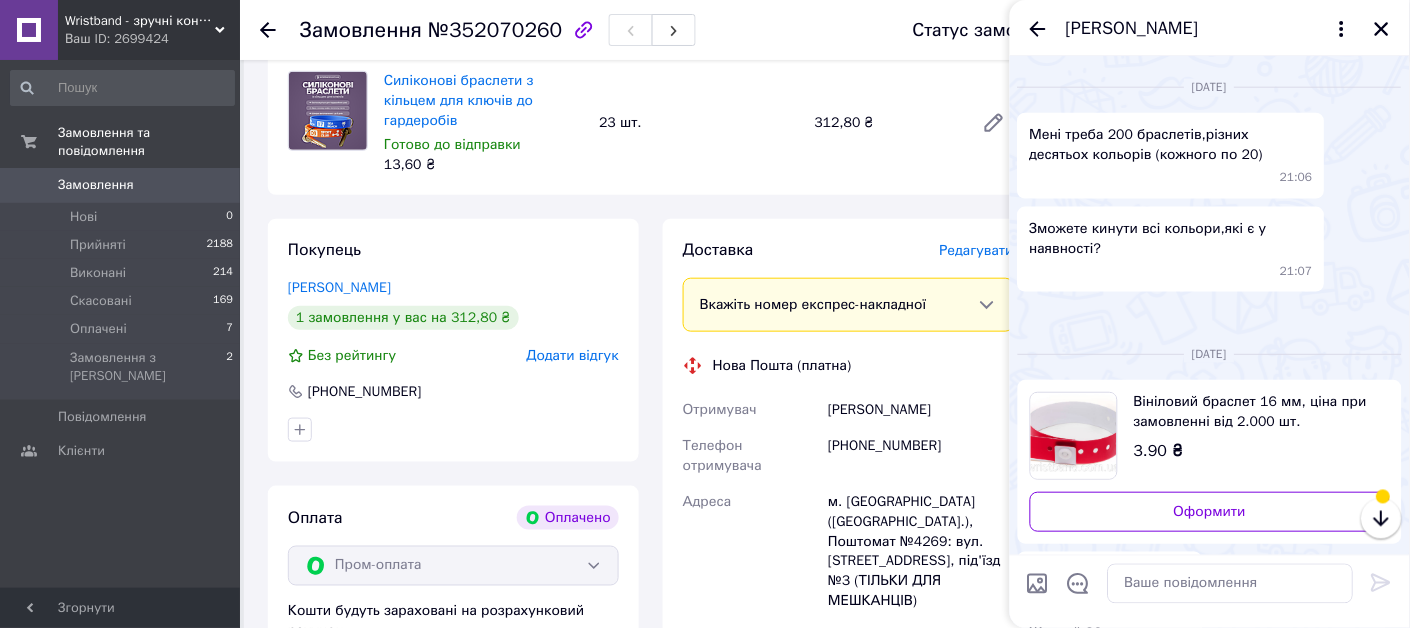scroll, scrollTop: 555, scrollLeft: 0, axis: vertical 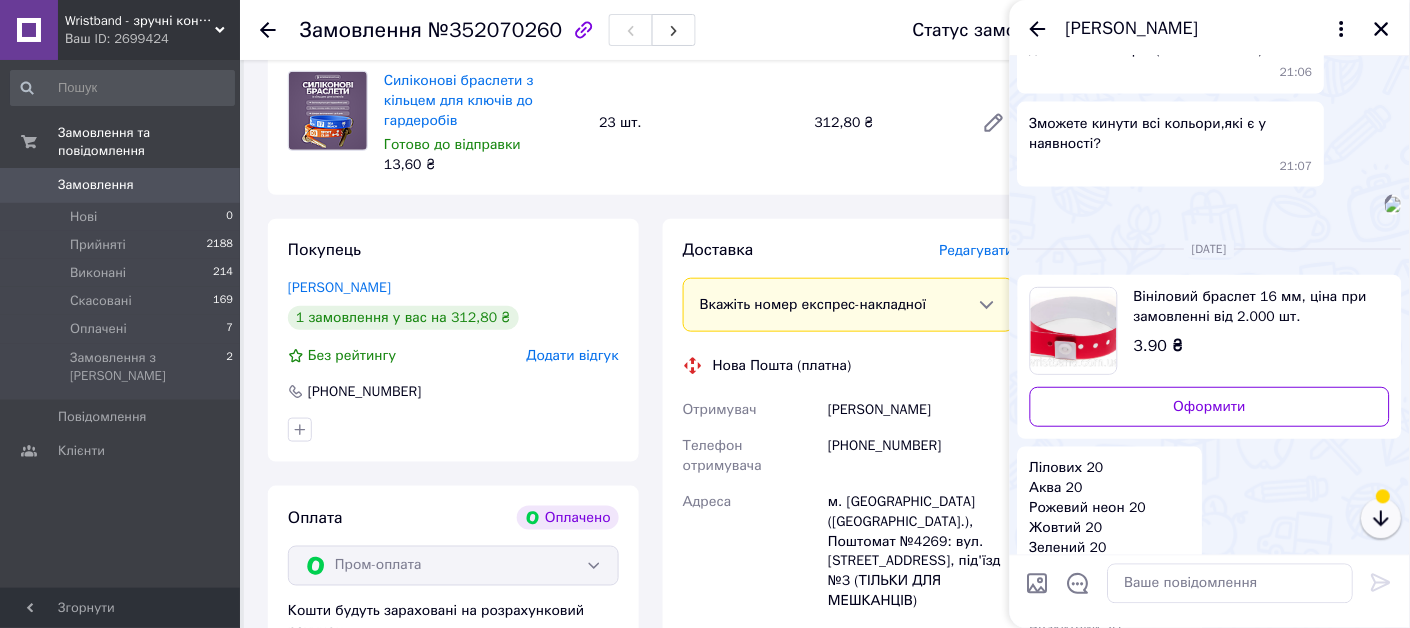 click 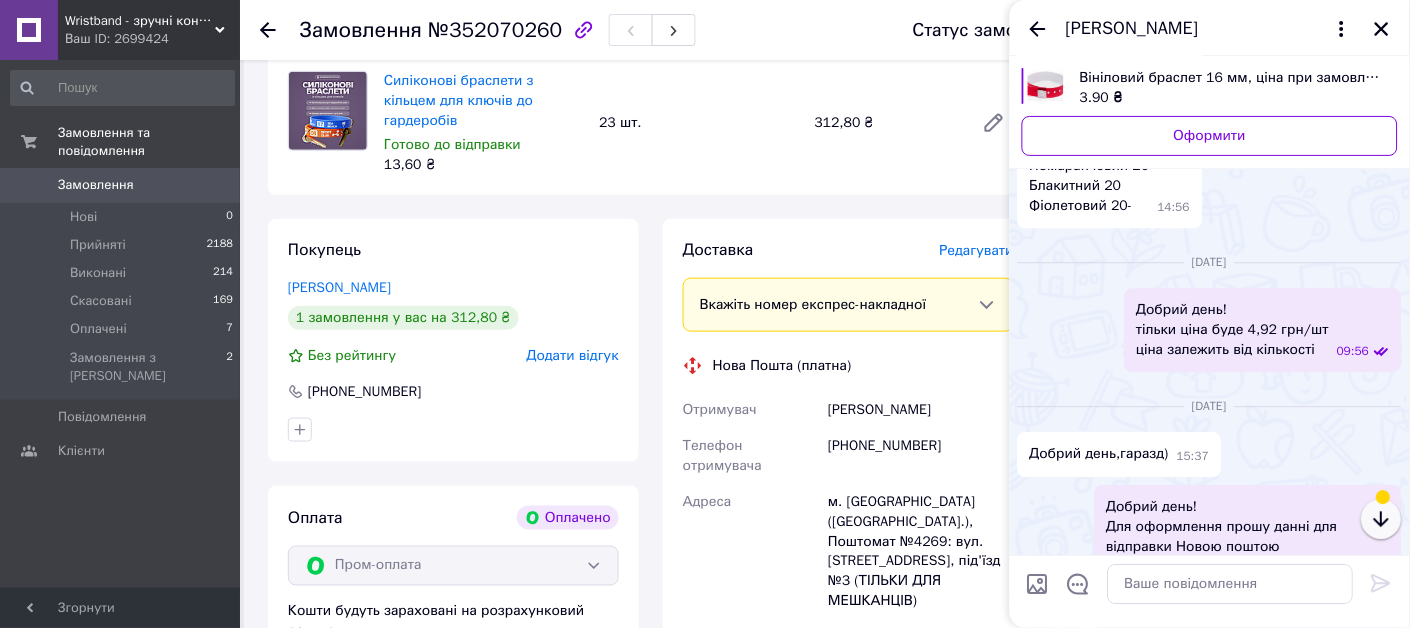 click 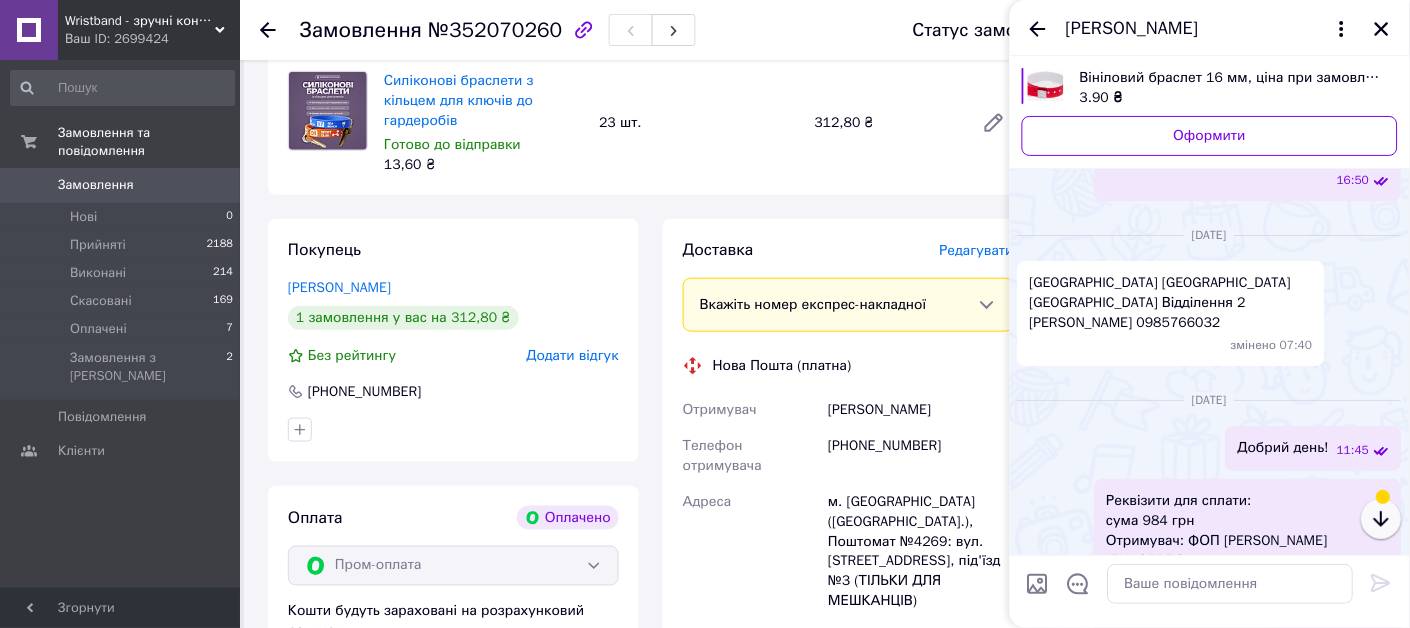 click 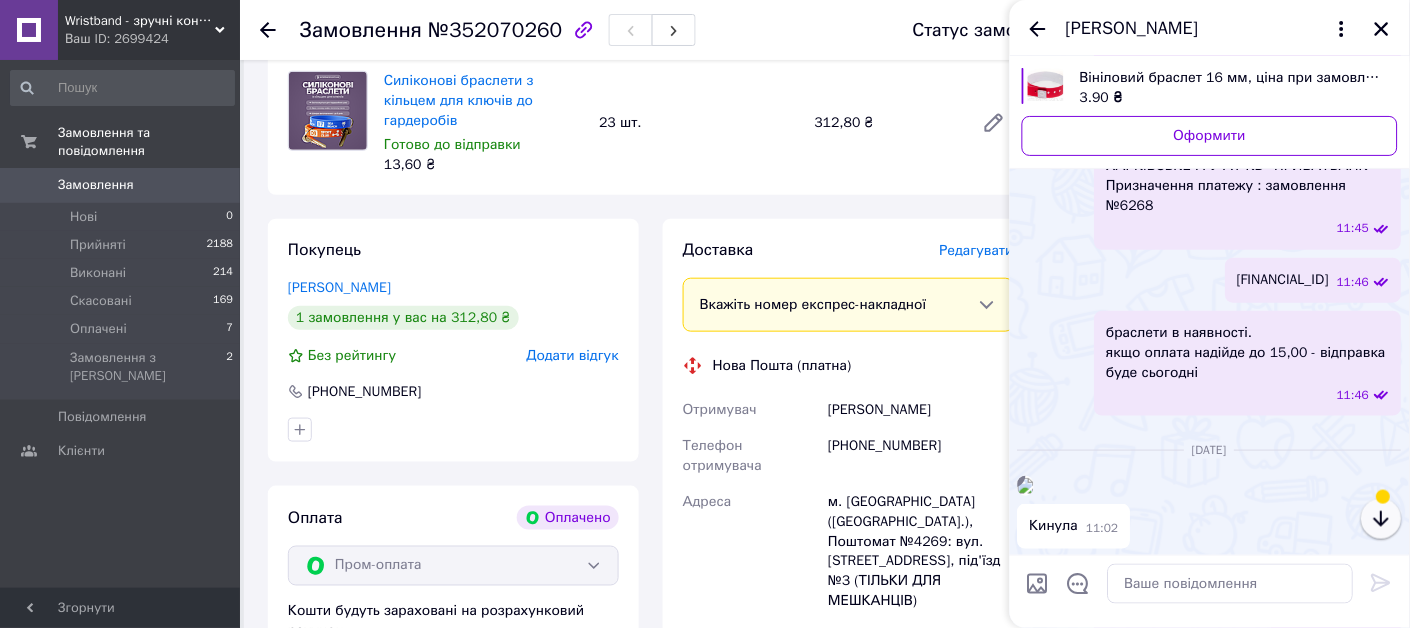 click 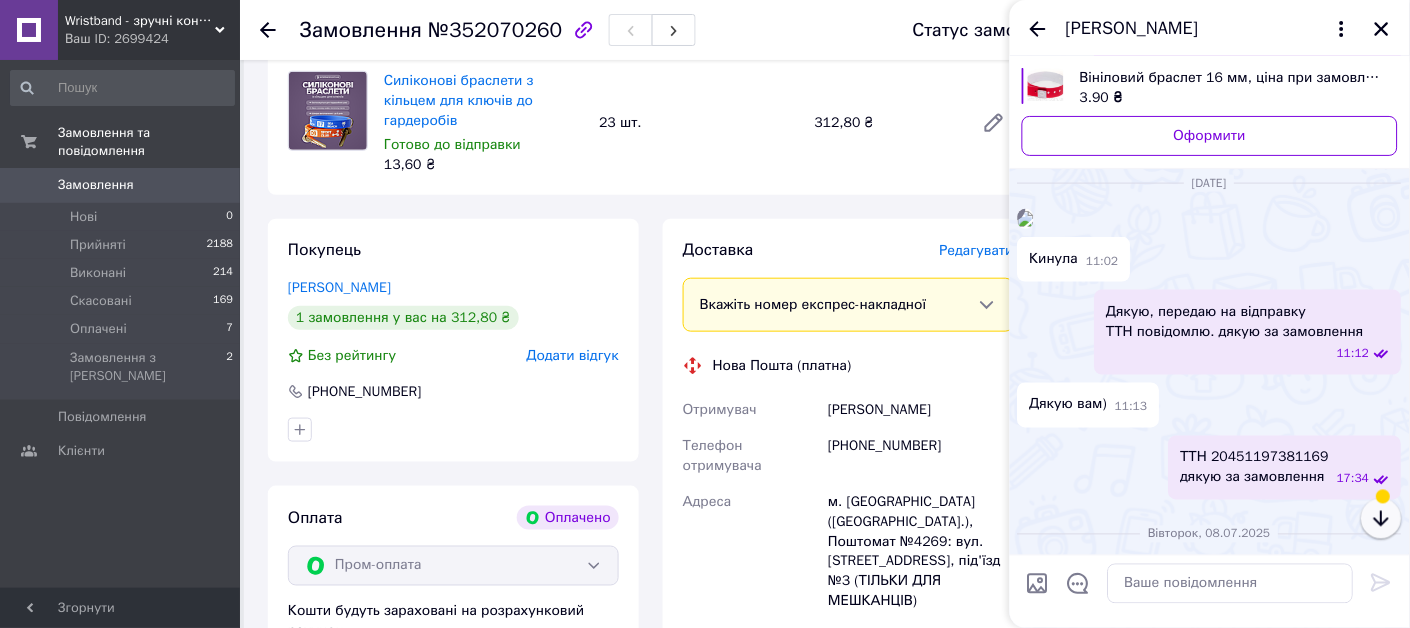 click 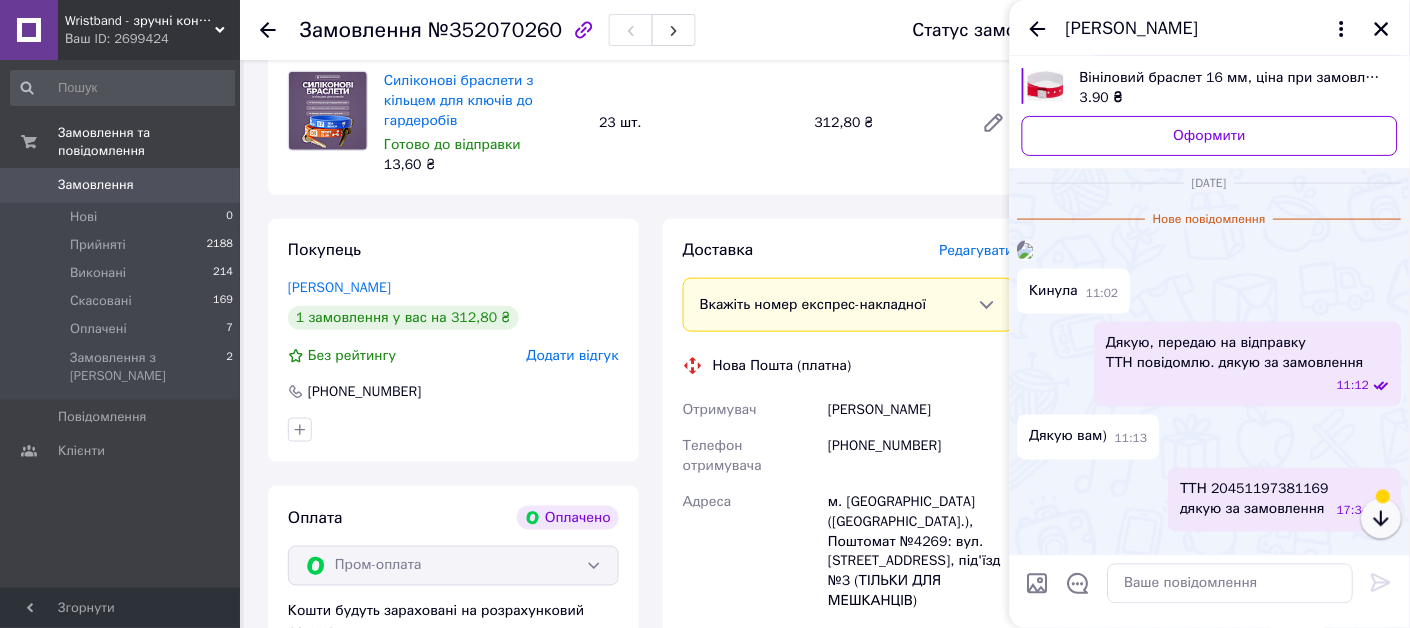 click 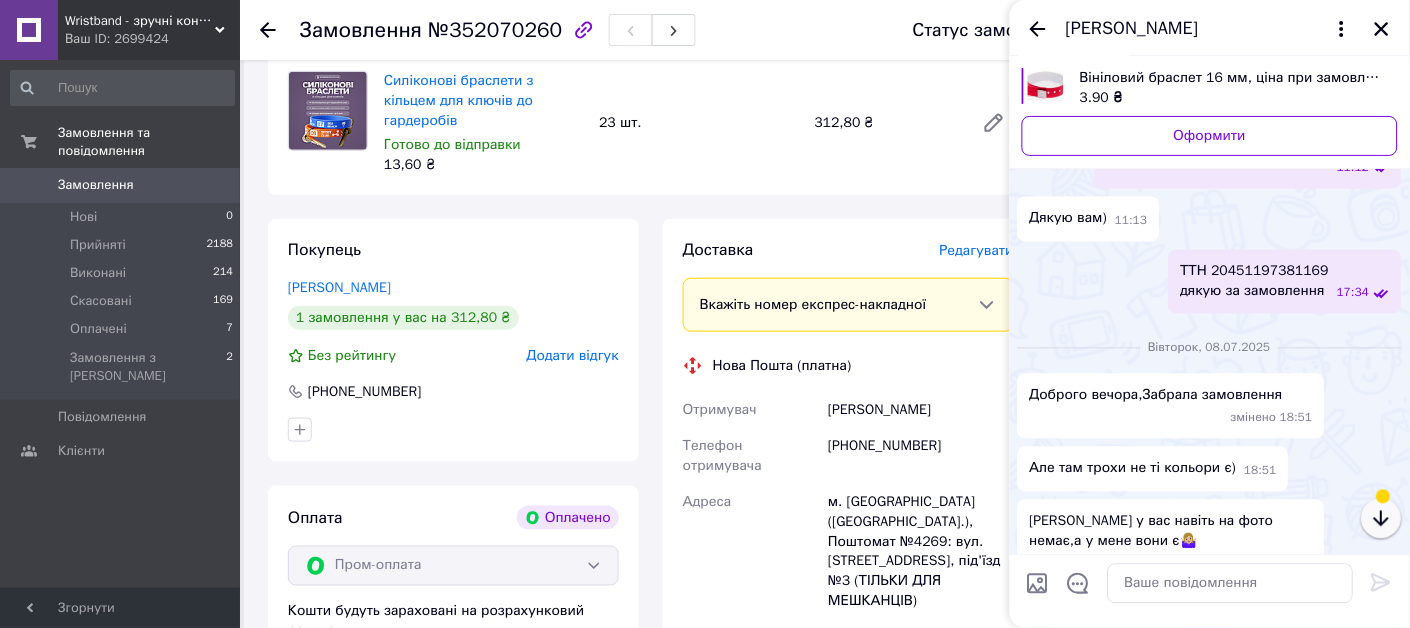 click 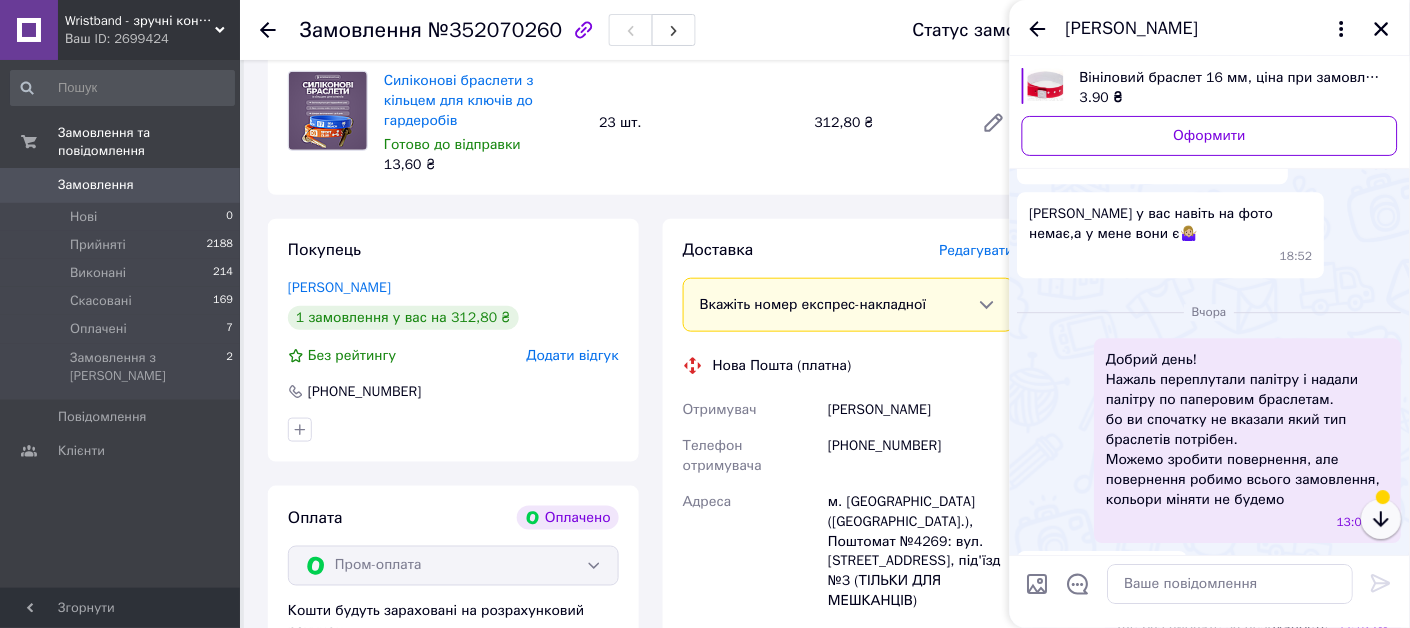 click 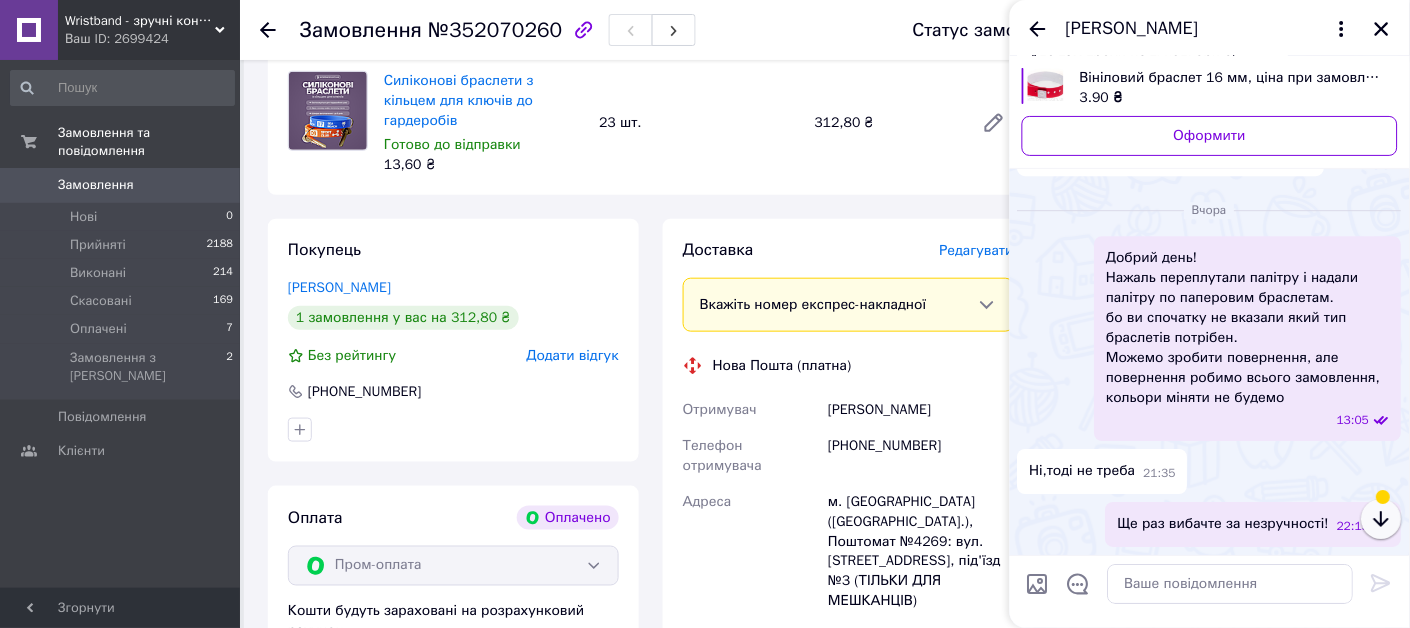 click 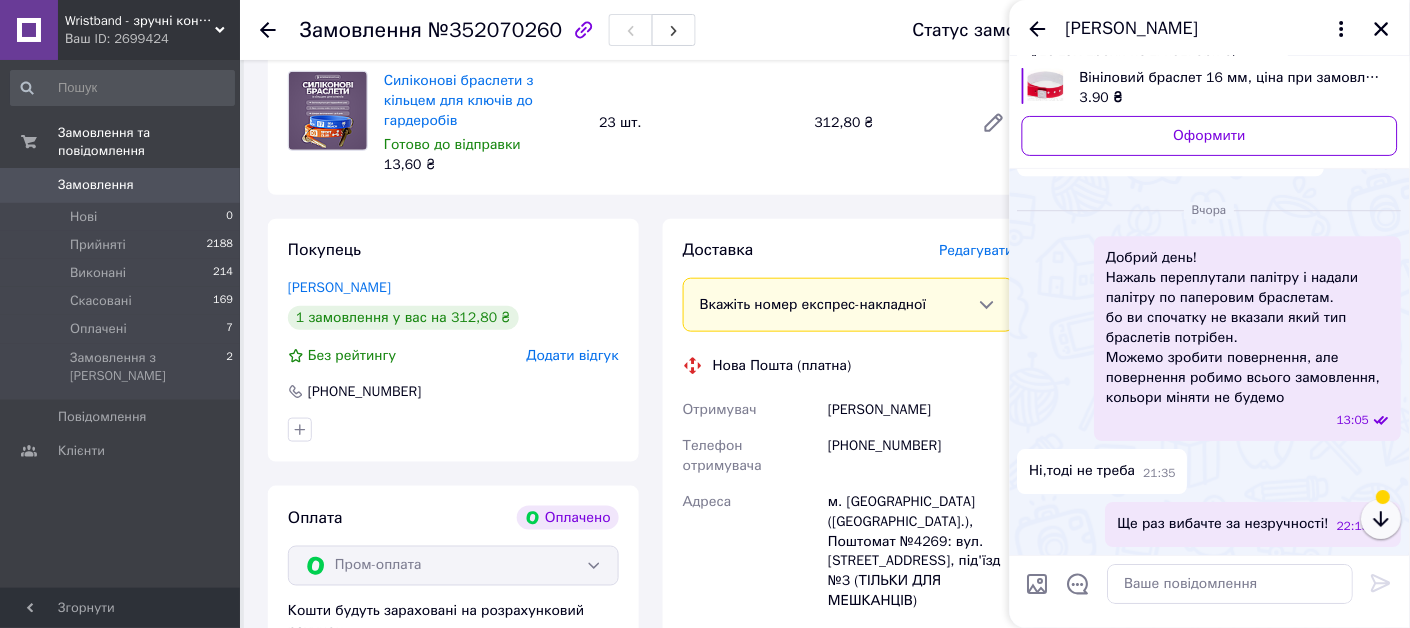 click 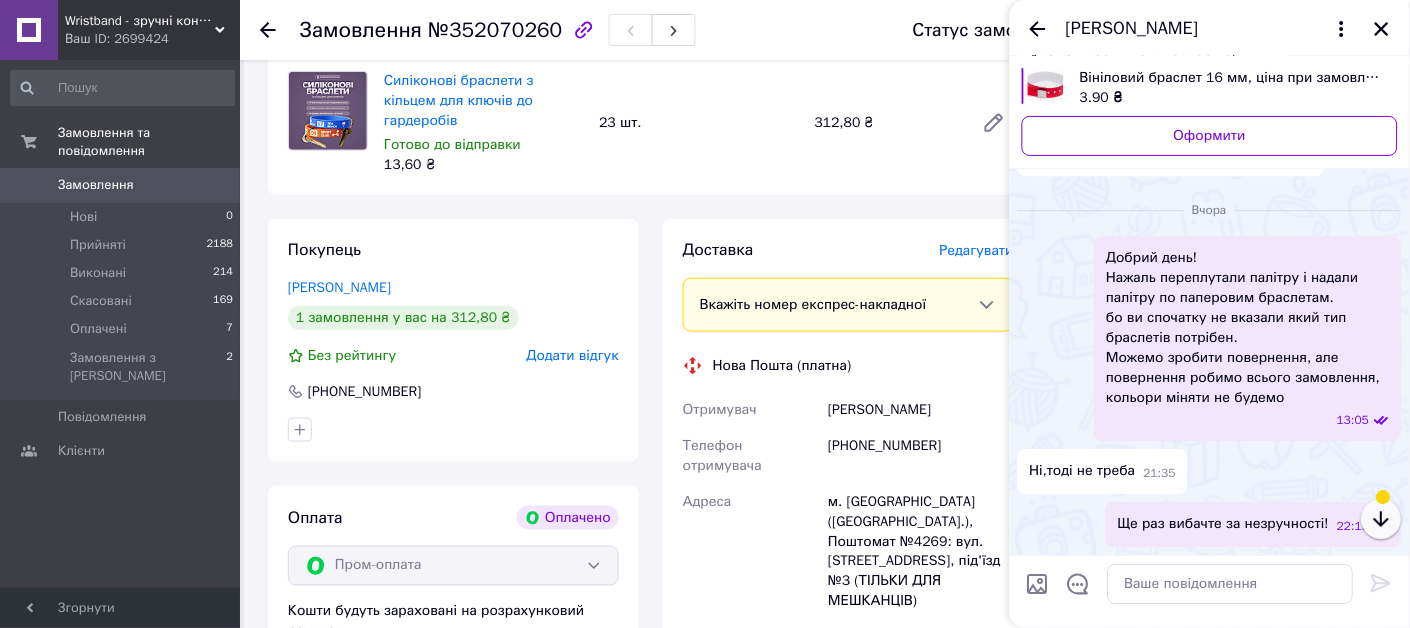 click 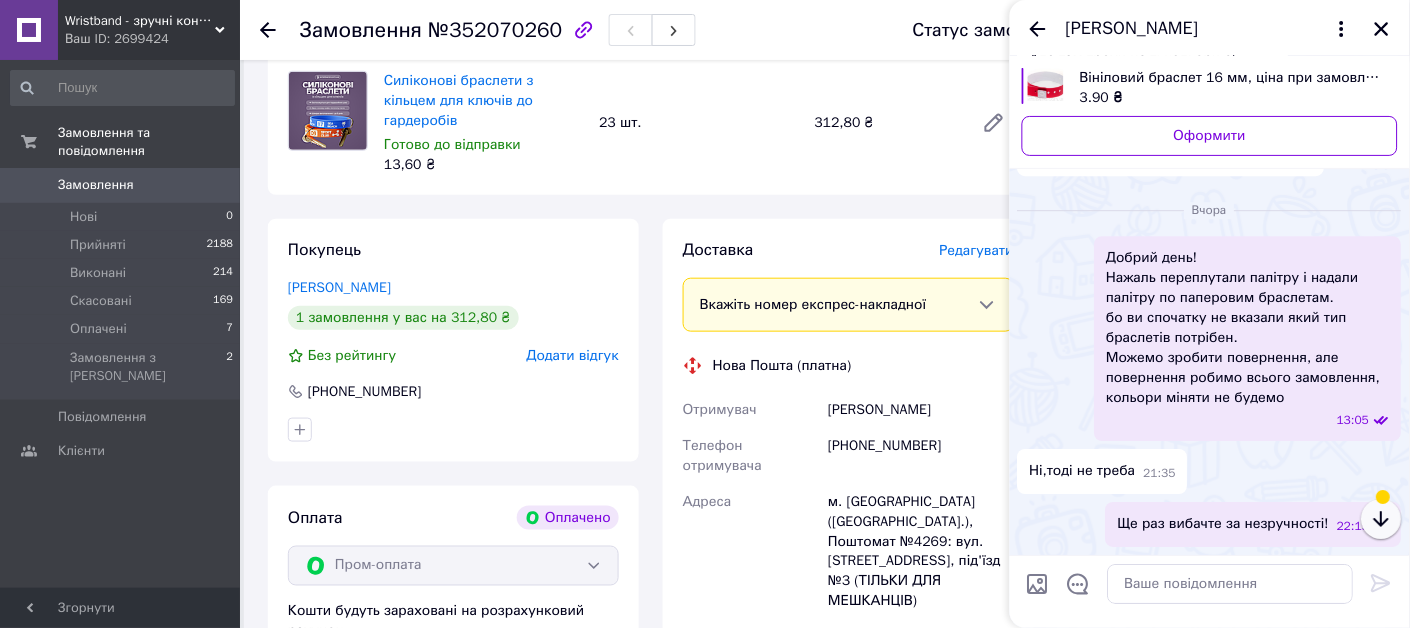 click 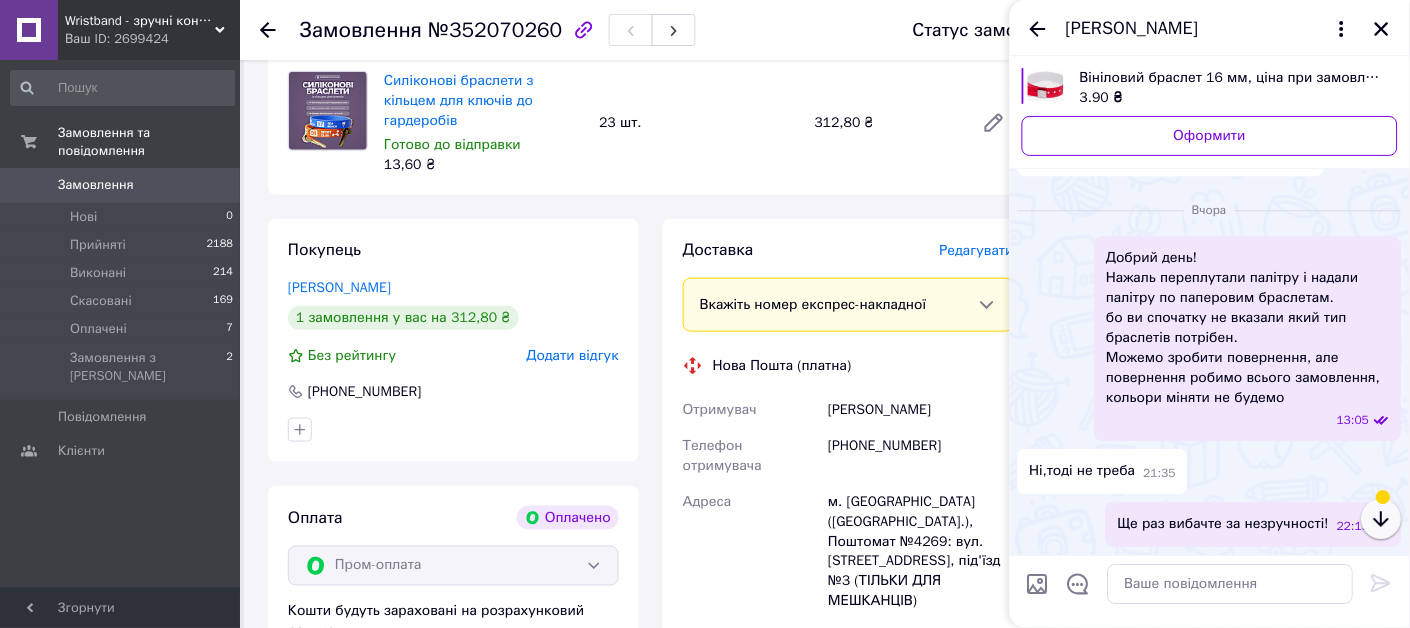 click 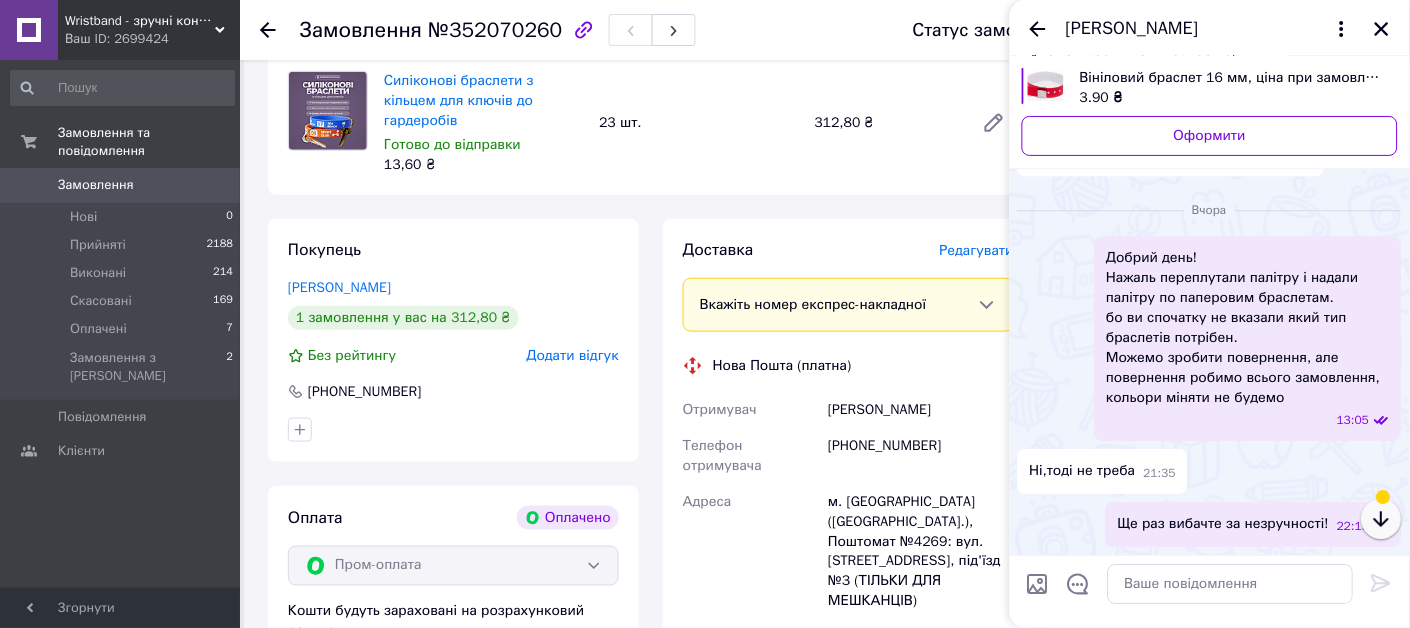 click 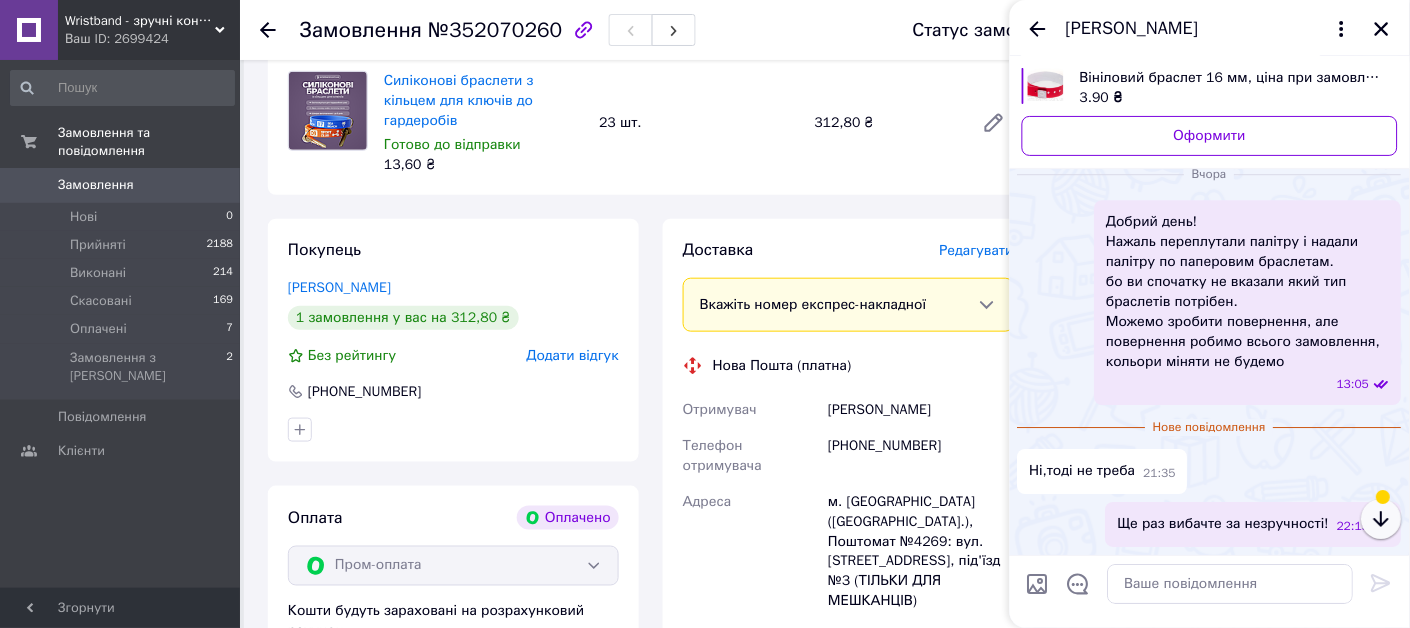 click 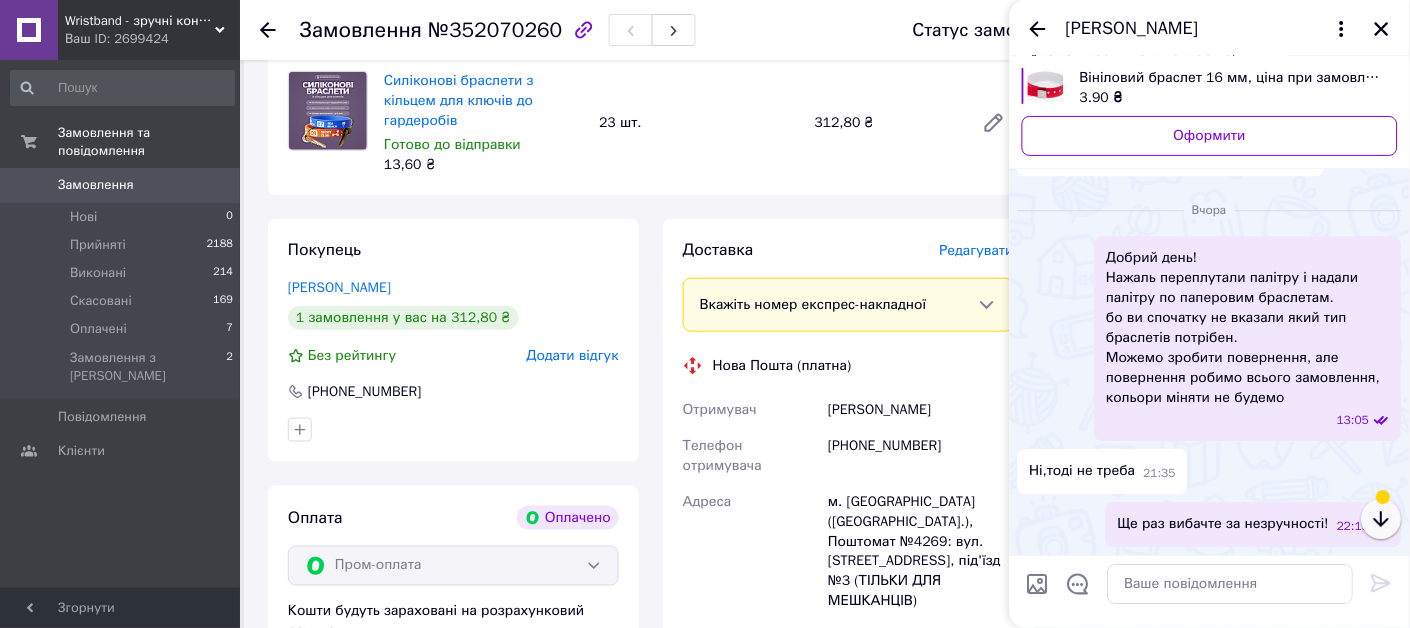 click 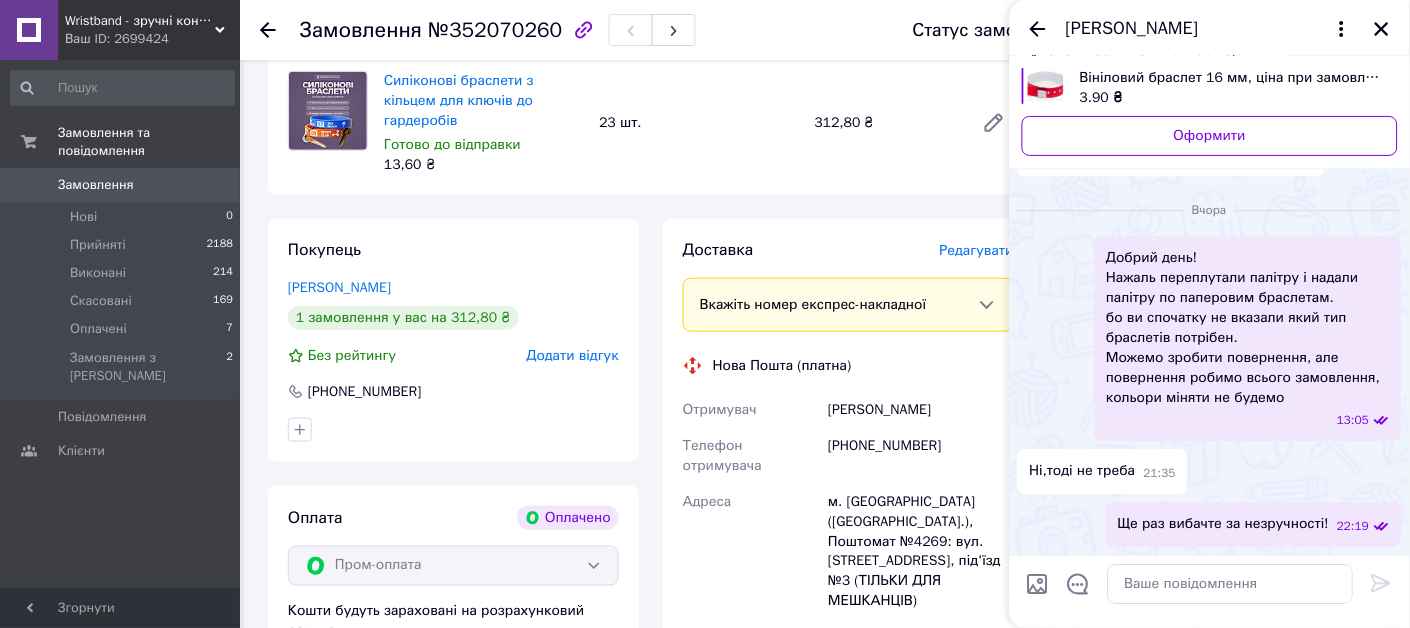 click on "Ще раз вибачте за незручності! 22:19" at bounding box center (1254, 524) 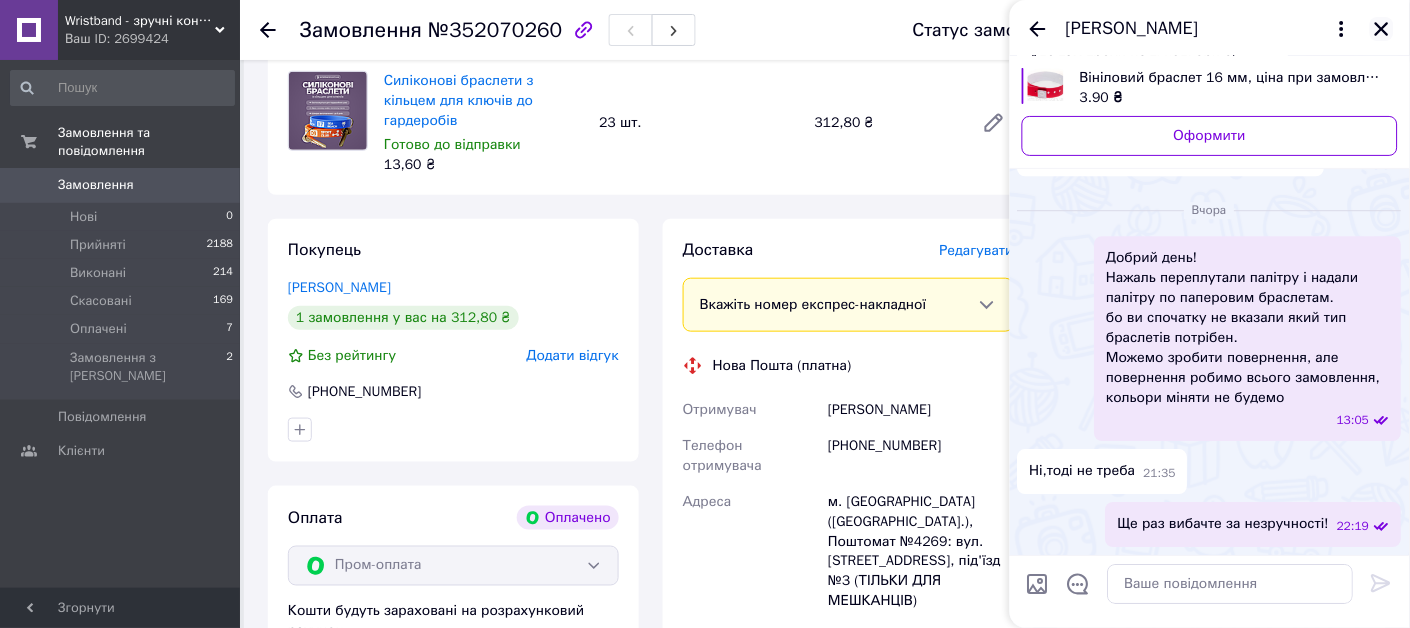 click 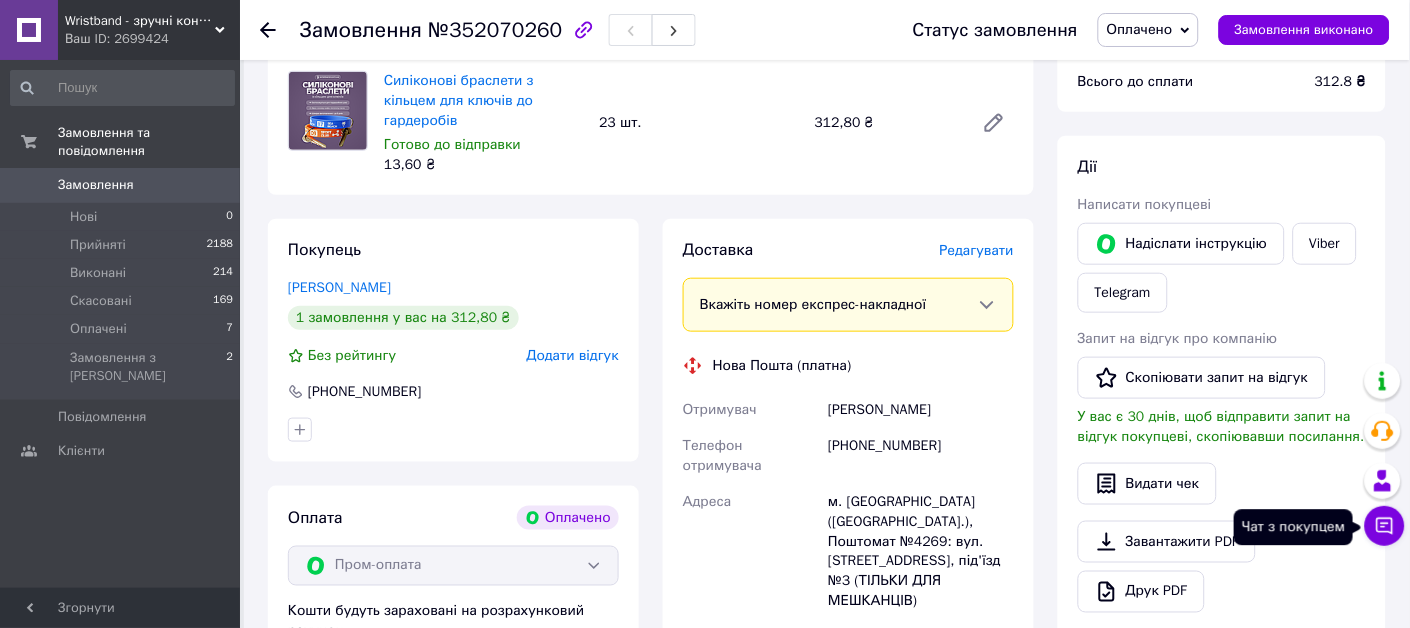 click 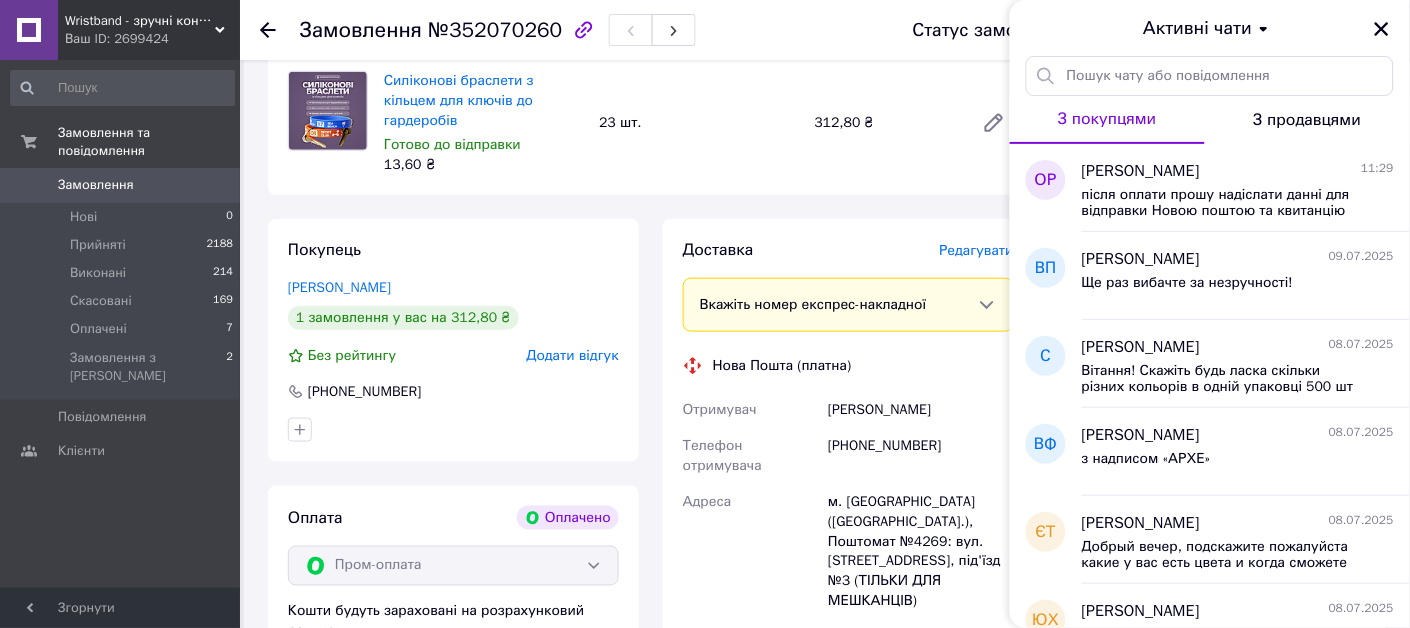 click at bounding box center (453, 430) 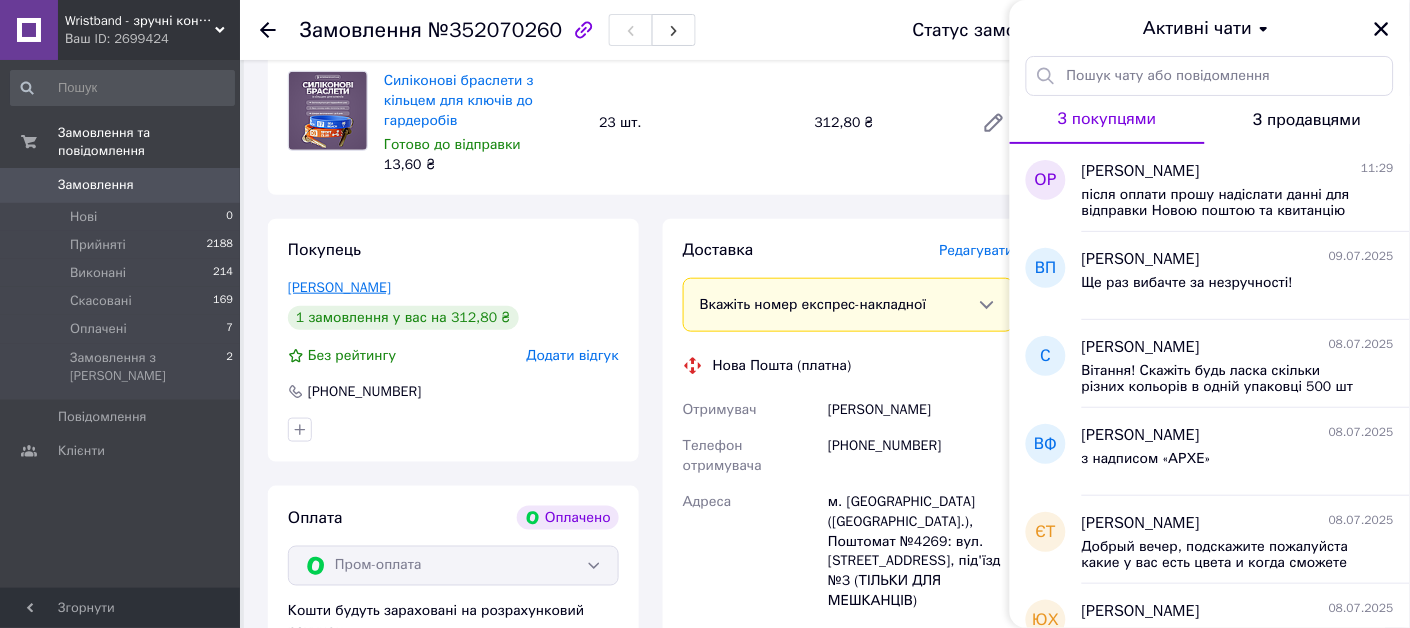 click on "[PERSON_NAME]" at bounding box center (339, 287) 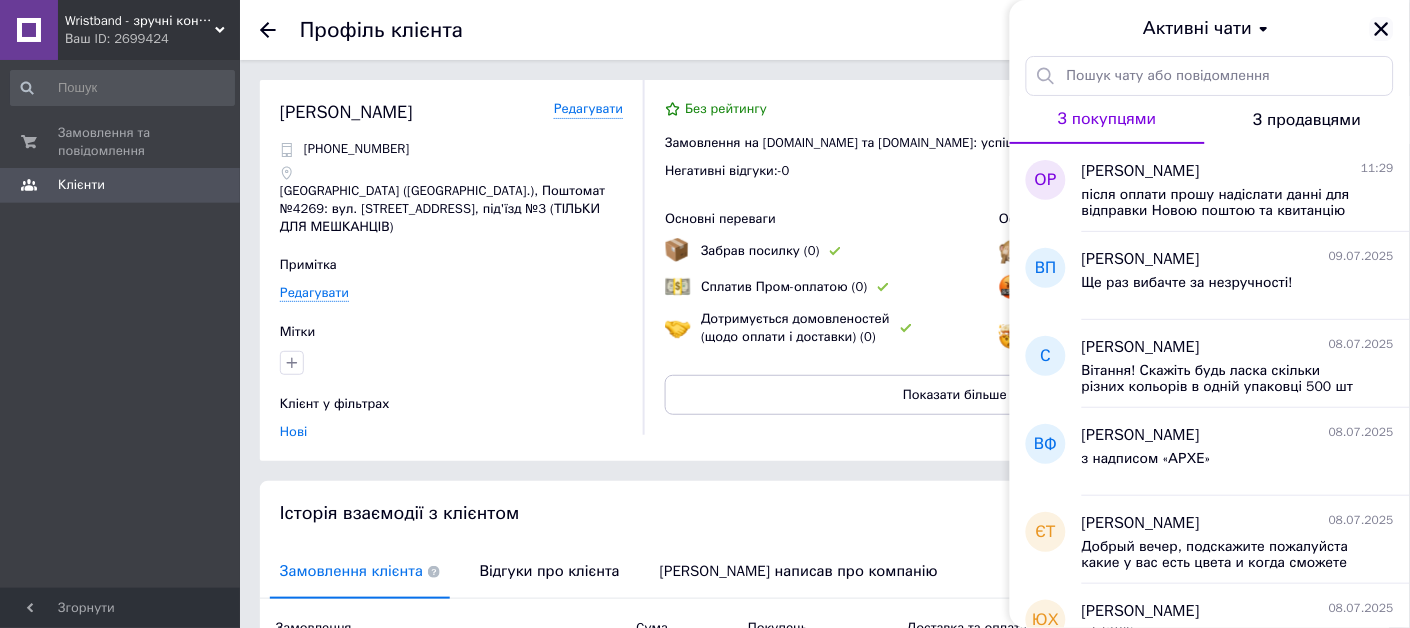 click 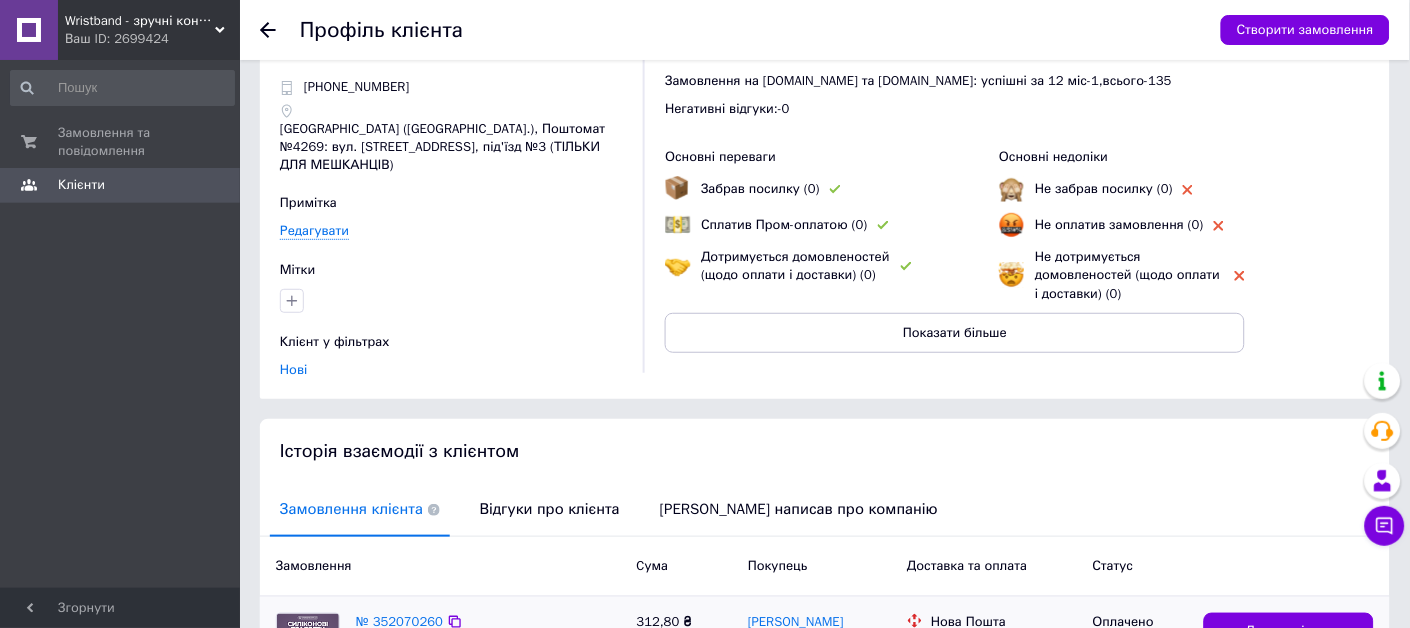 scroll, scrollTop: 0, scrollLeft: 0, axis: both 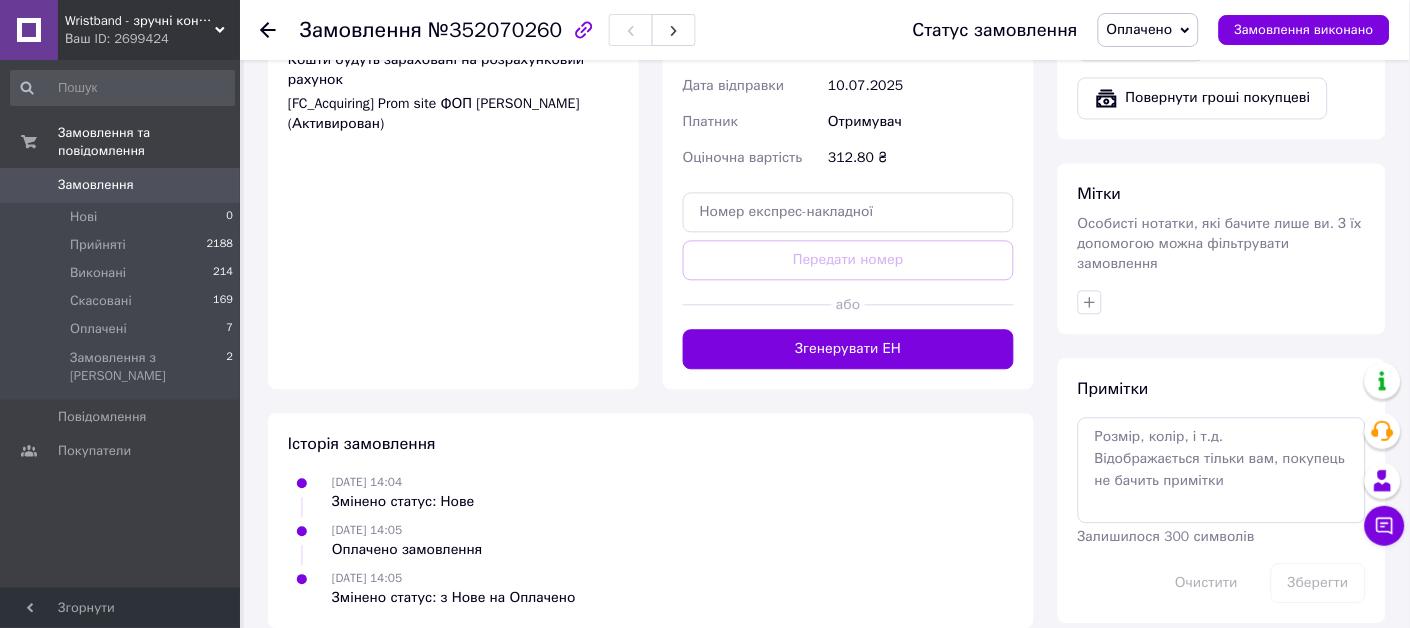 click on "Замовлення" at bounding box center (96, 185) 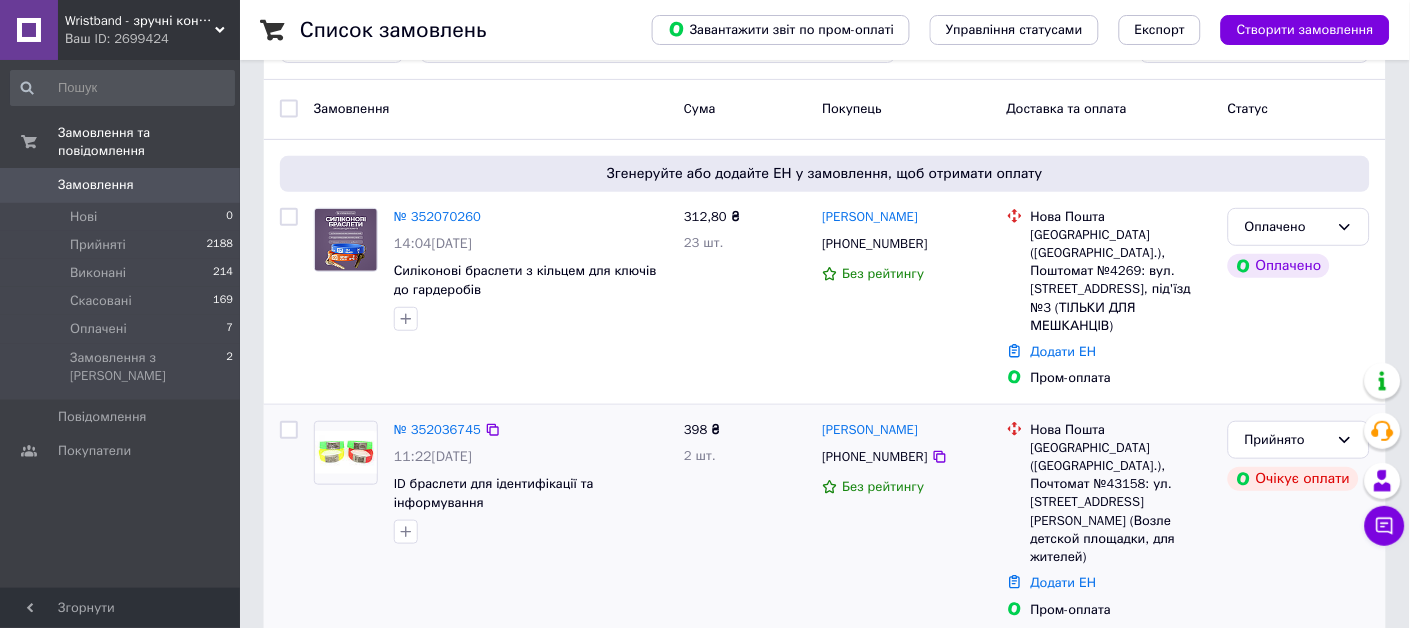 scroll, scrollTop: 111, scrollLeft: 0, axis: vertical 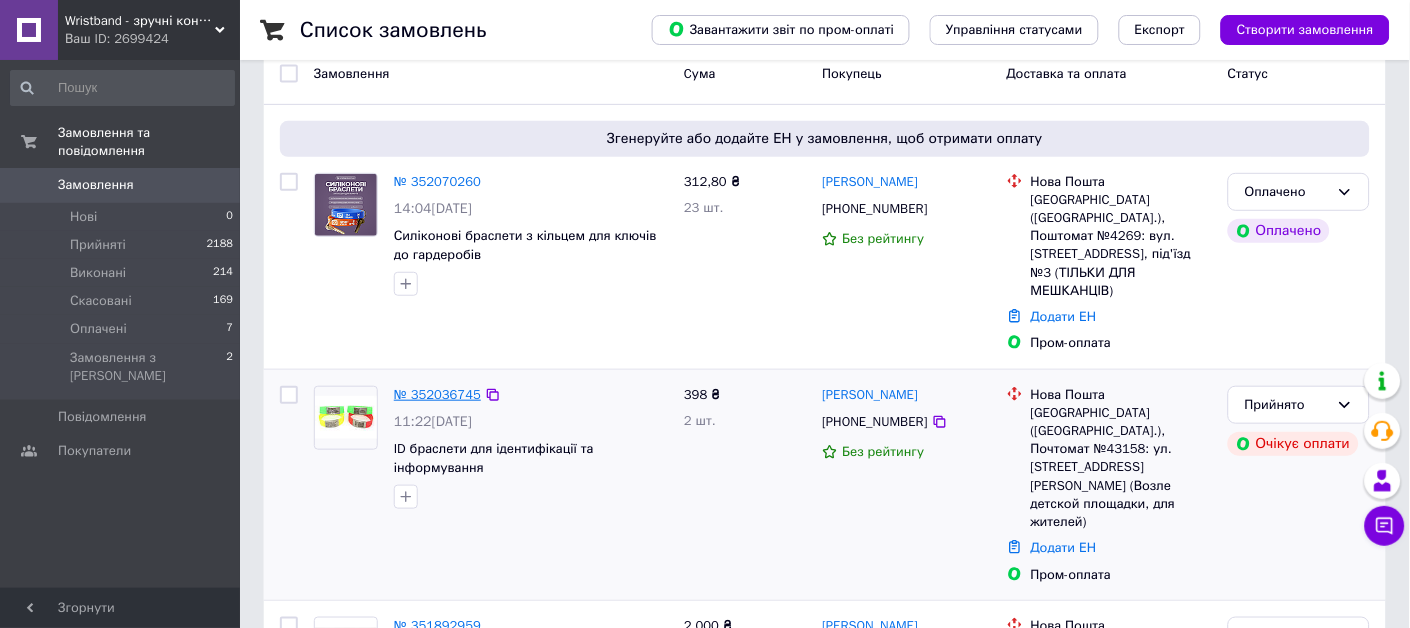 click on "№ 352036745" at bounding box center (437, 394) 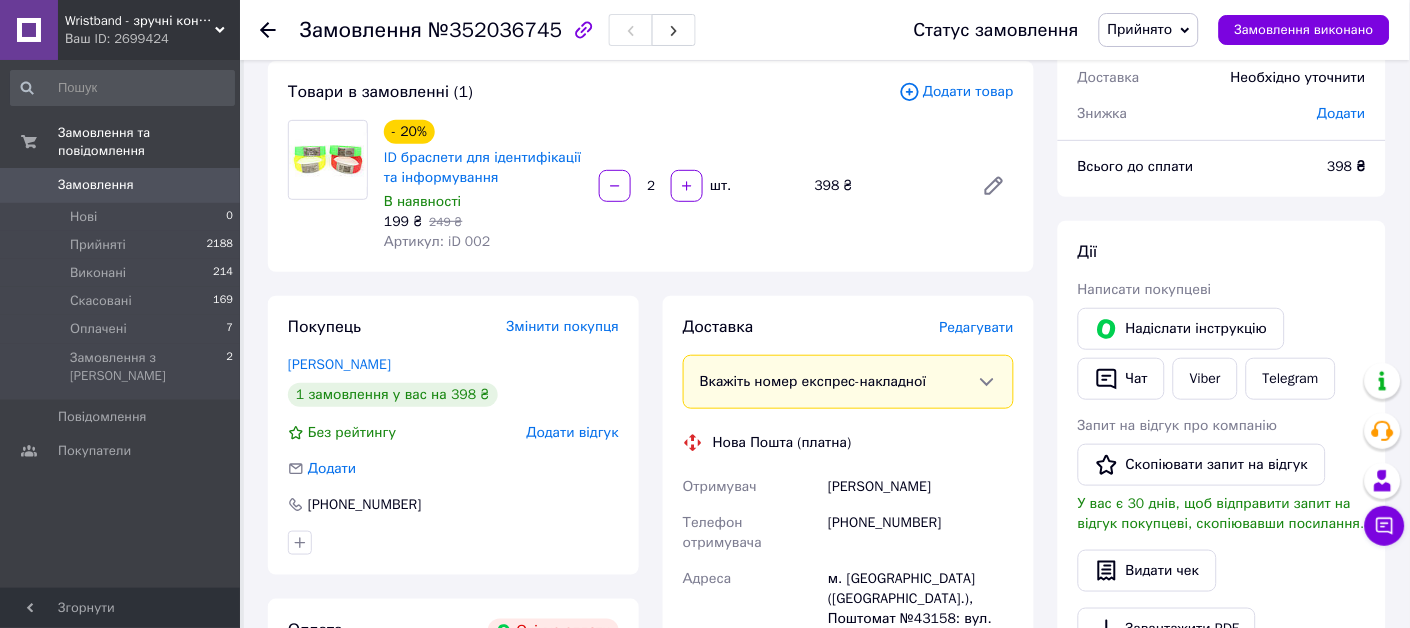 drag, startPoint x: 917, startPoint y: 490, endPoint x: 824, endPoint y: 489, distance: 93.00538 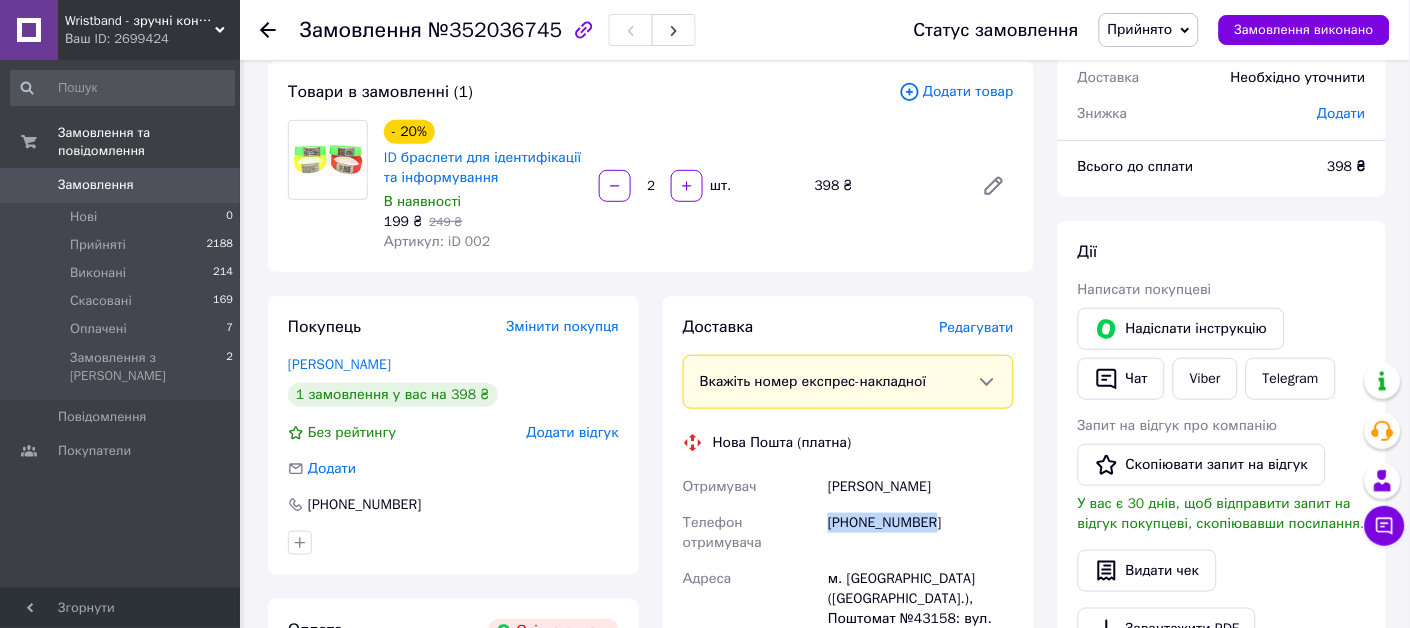 drag, startPoint x: 928, startPoint y: 521, endPoint x: 827, endPoint y: 529, distance: 101.31634 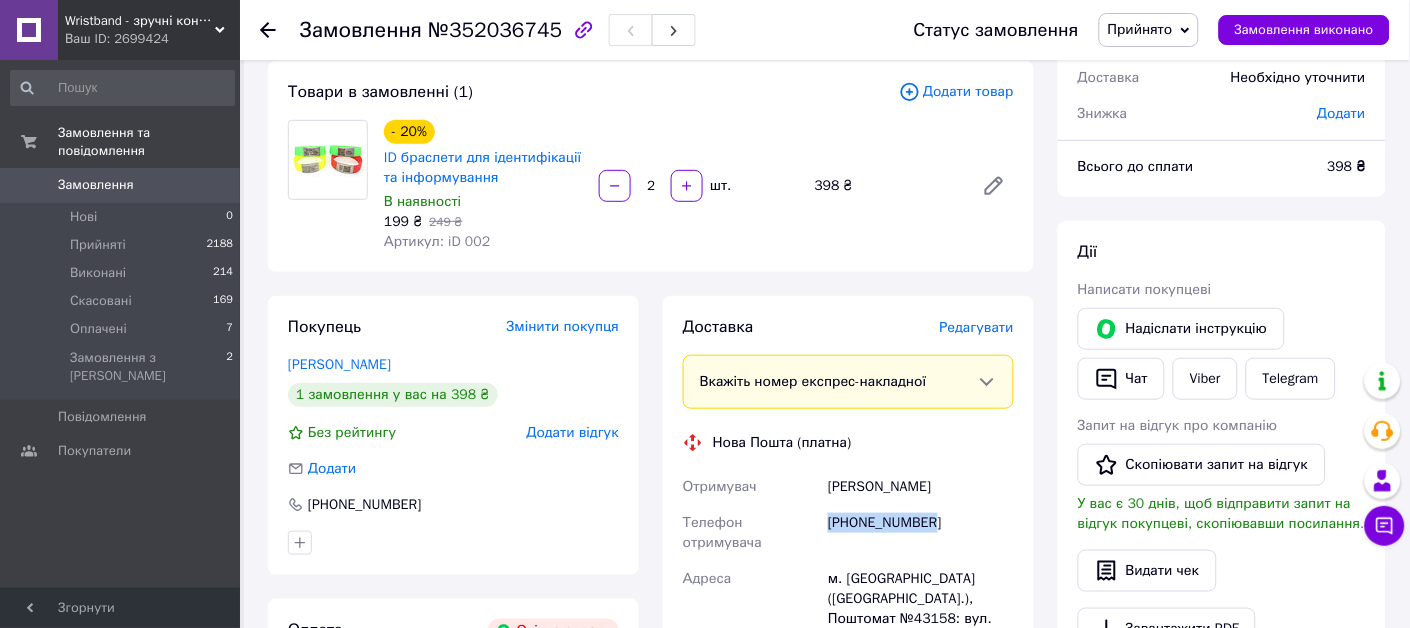 scroll, scrollTop: 222, scrollLeft: 0, axis: vertical 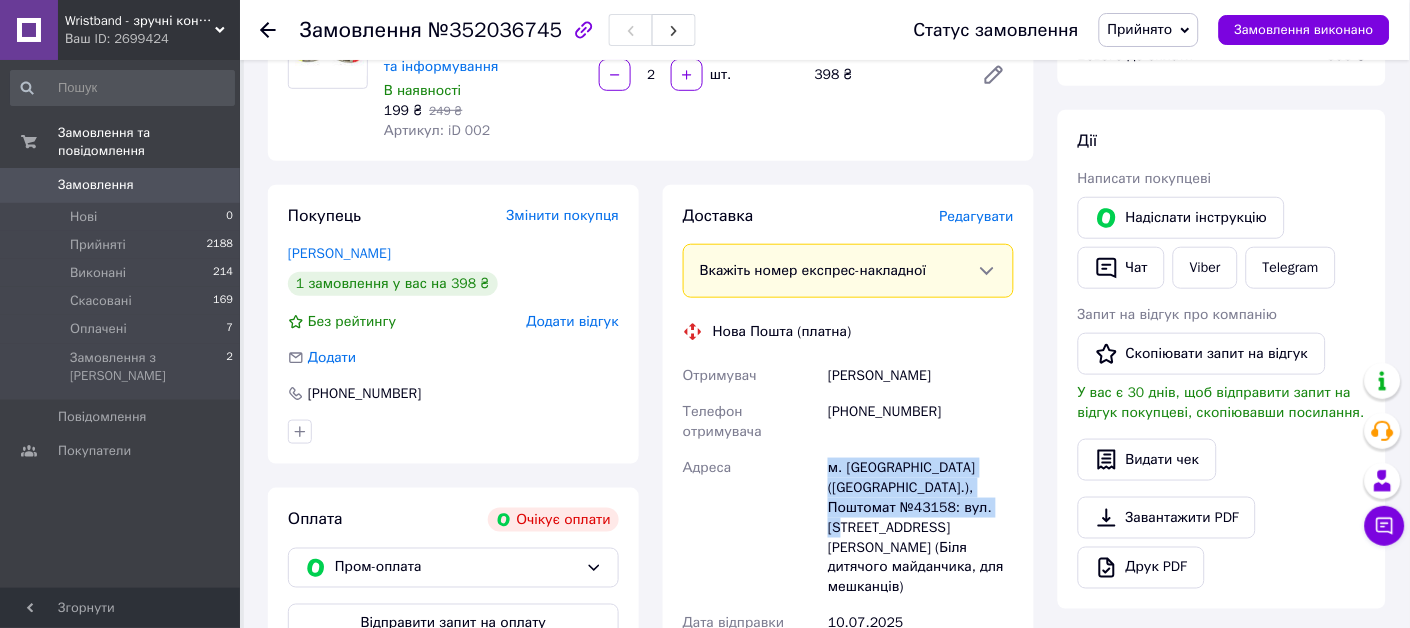 drag, startPoint x: 969, startPoint y: 487, endPoint x: 827, endPoint y: 446, distance: 147.80054 